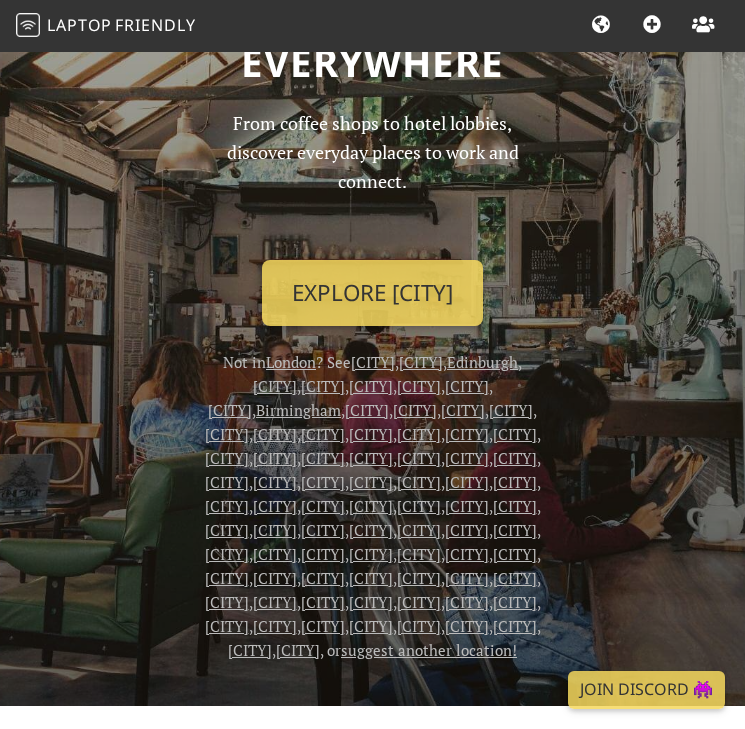scroll, scrollTop: 162, scrollLeft: 0, axis: vertical 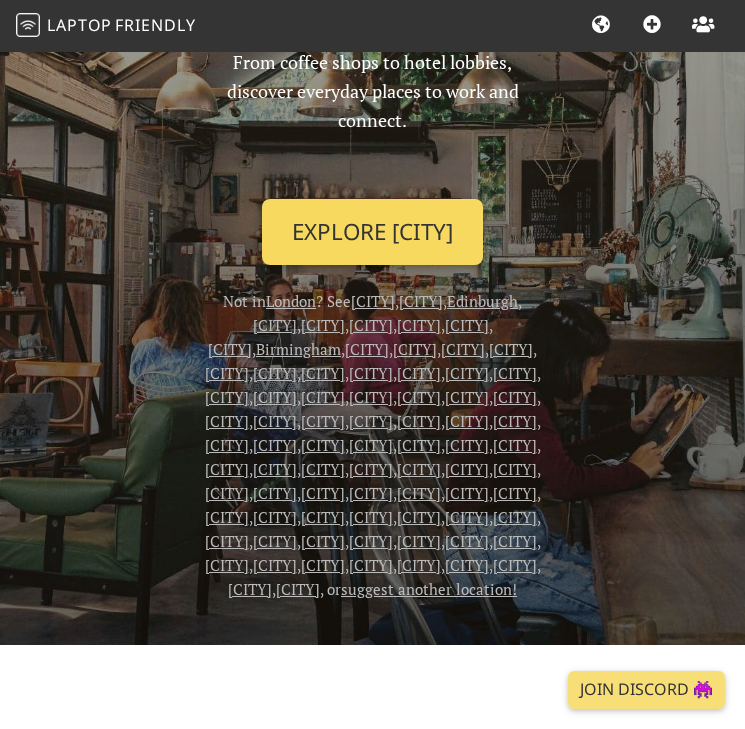 click on "Explore London" at bounding box center [372, 232] 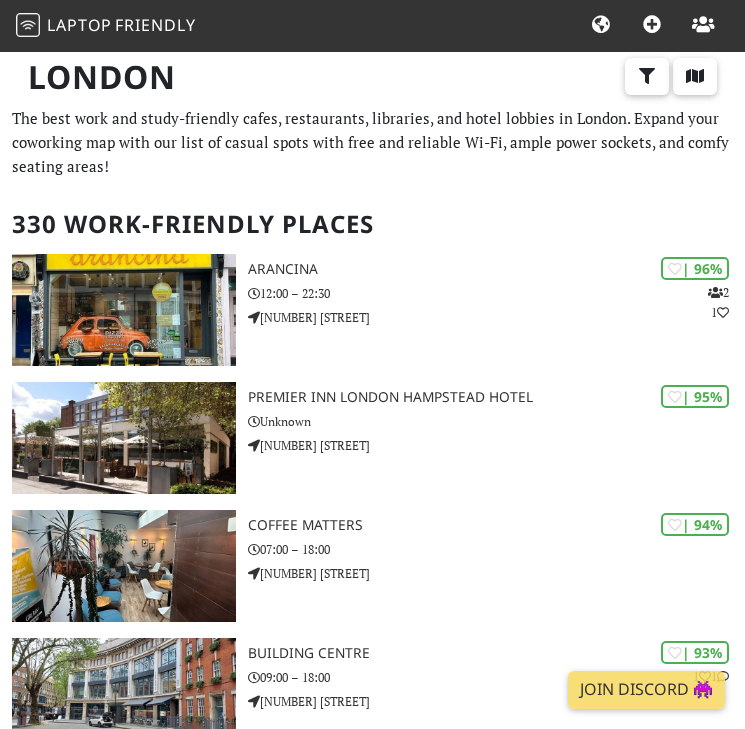 scroll, scrollTop: 0, scrollLeft: 0, axis: both 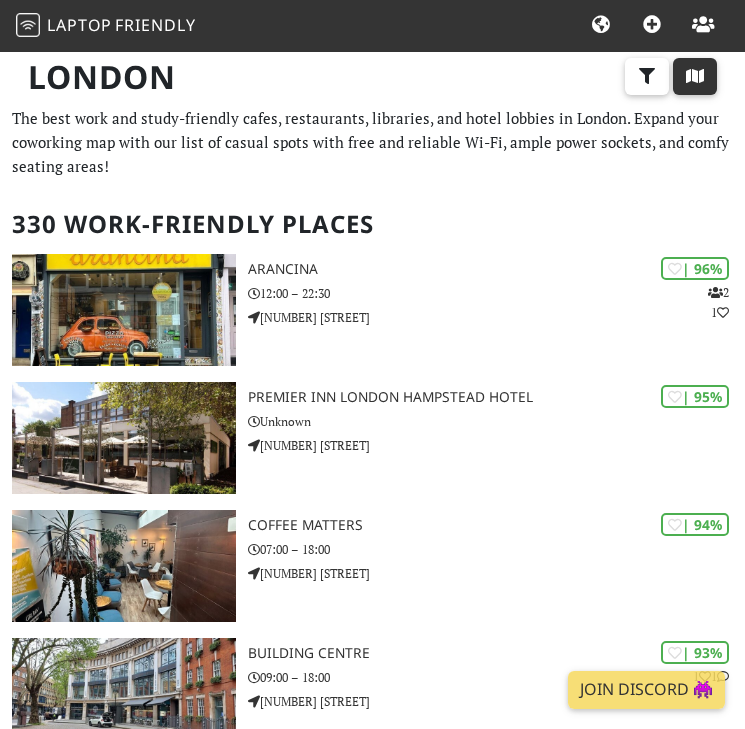 click at bounding box center (695, 76) 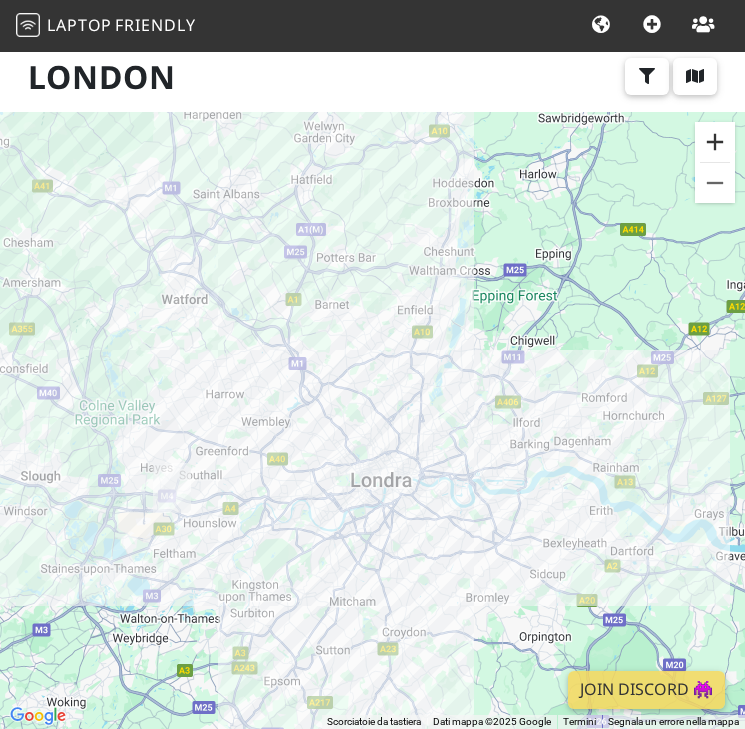 click at bounding box center [715, 142] 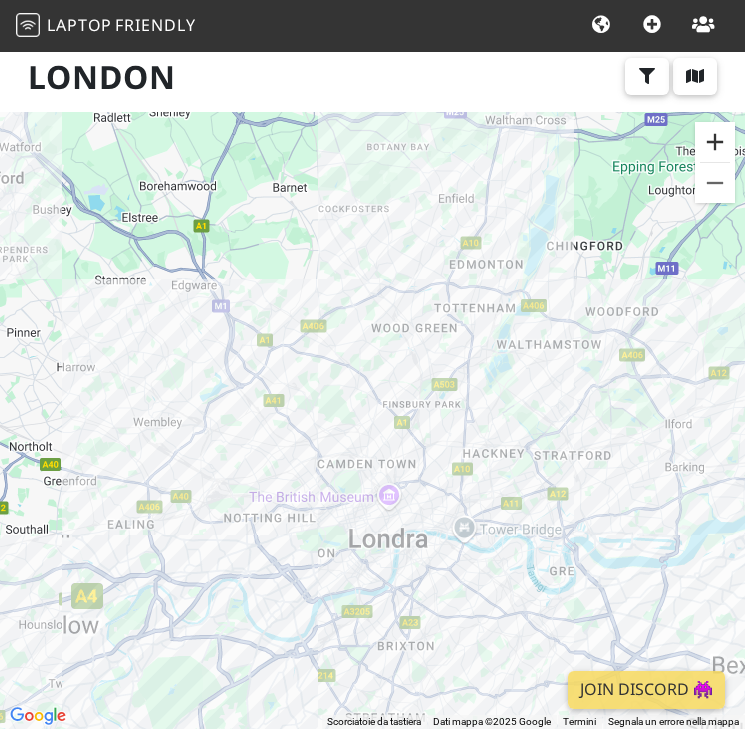 click at bounding box center [715, 142] 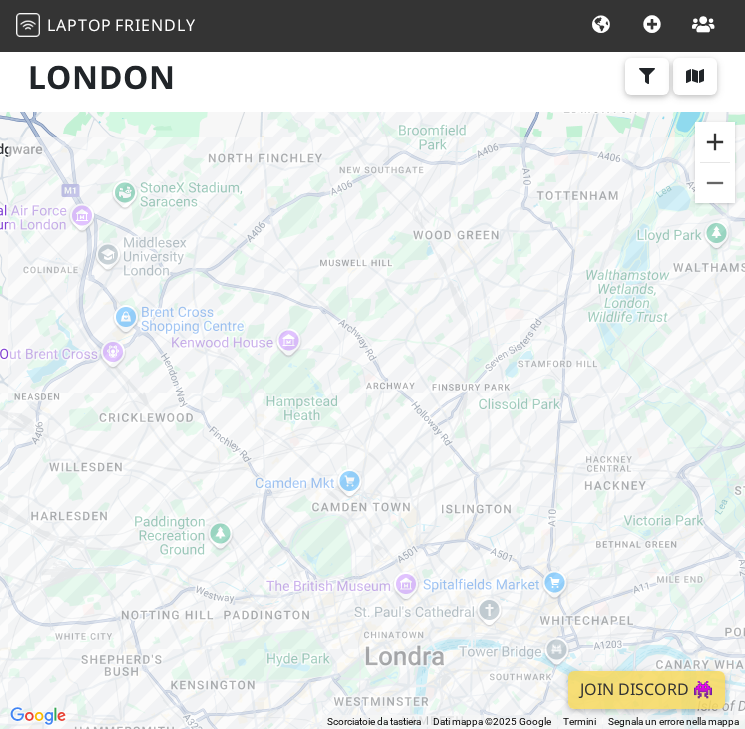 click at bounding box center (715, 142) 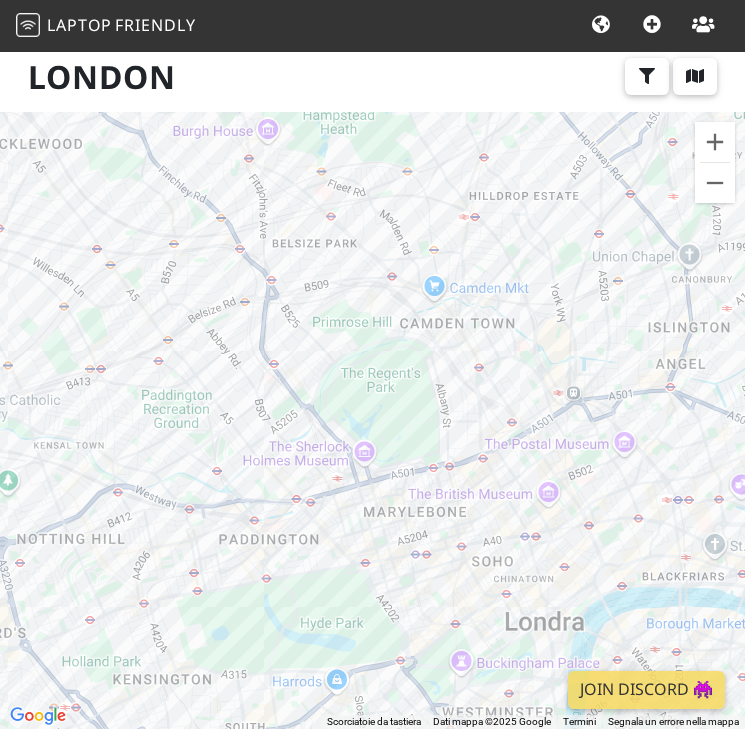 drag, startPoint x: 429, startPoint y: 569, endPoint x: 541, endPoint y: 295, distance: 296.00674 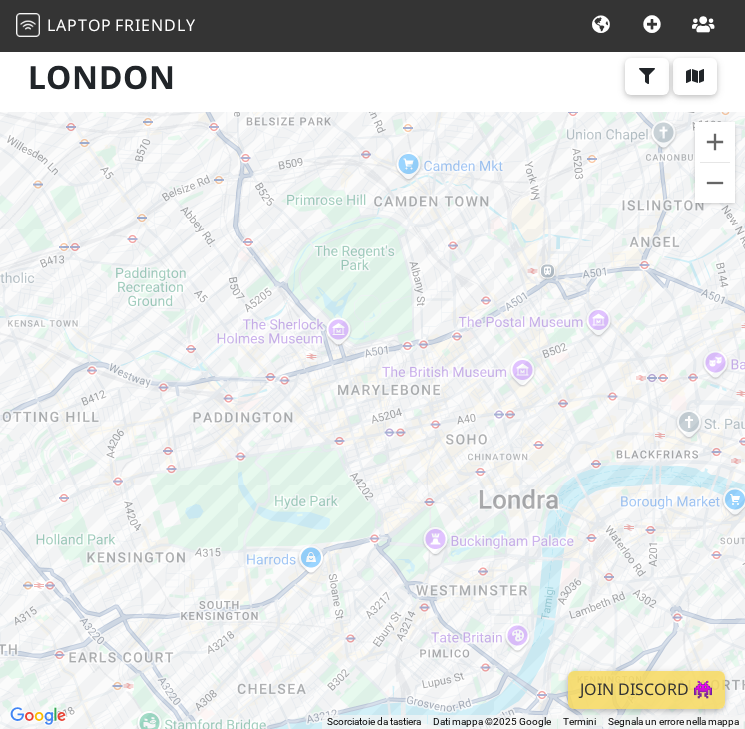 drag, startPoint x: 497, startPoint y: 461, endPoint x: 477, endPoint y: 325, distance: 137.46272 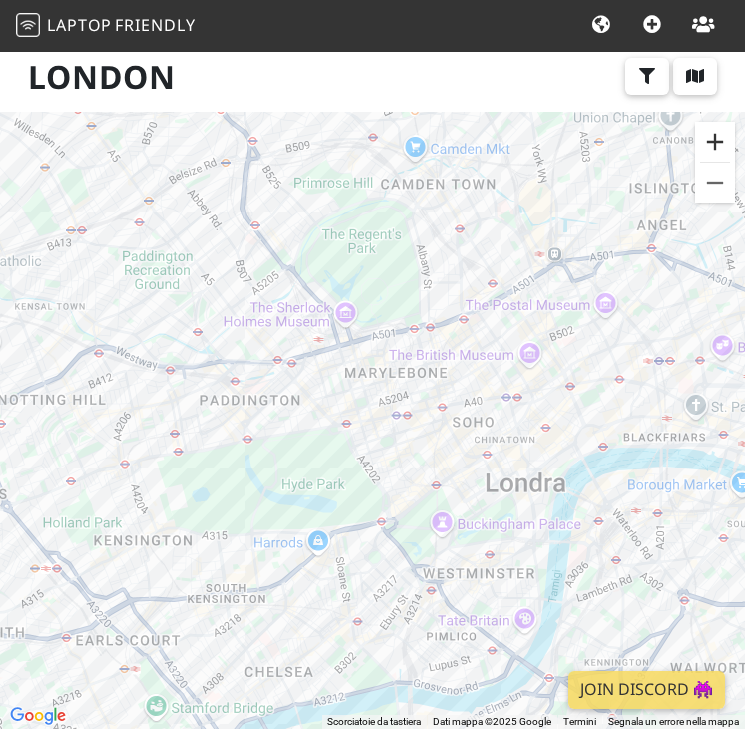 click at bounding box center [715, 142] 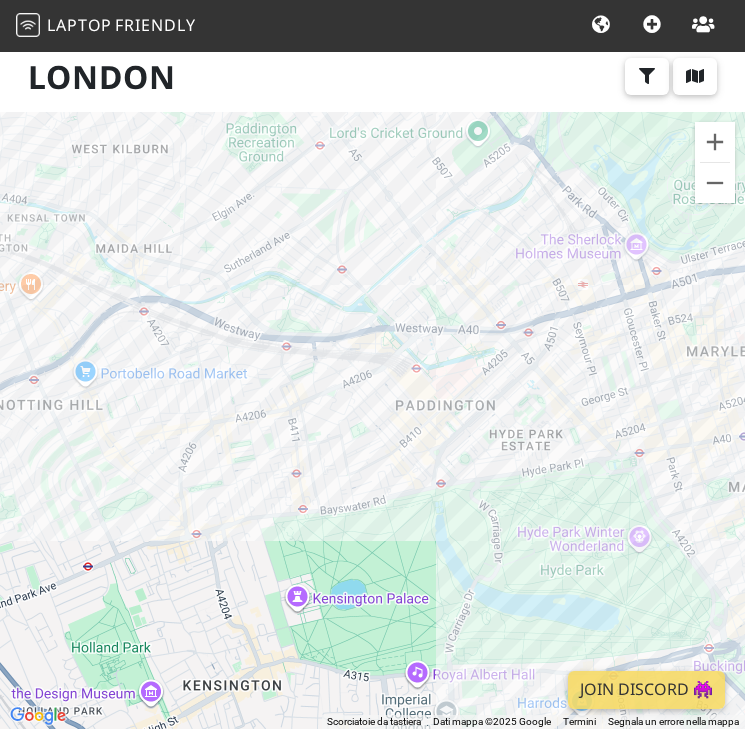 drag, startPoint x: 267, startPoint y: 322, endPoint x: 588, endPoint y: 346, distance: 321.89594 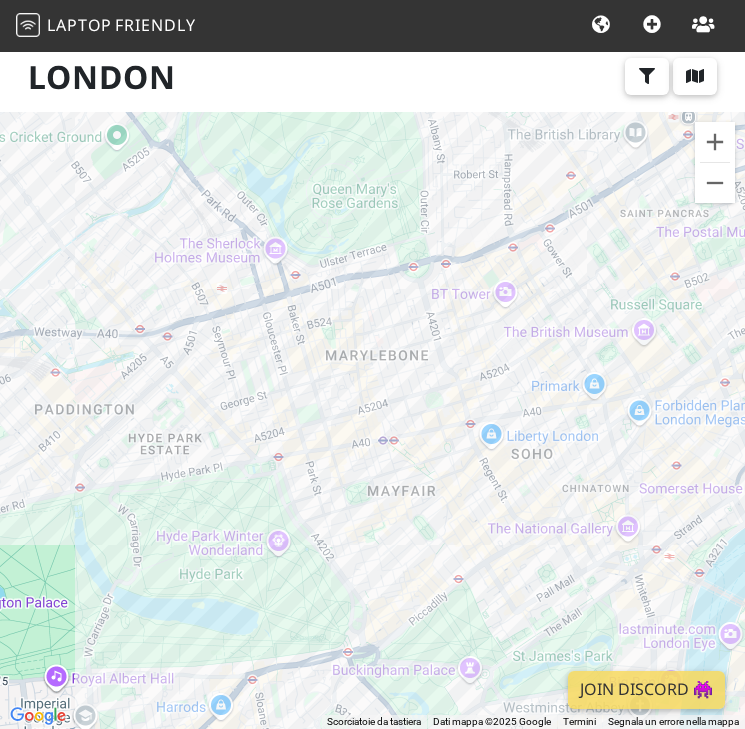 drag, startPoint x: 599, startPoint y: 416, endPoint x: 237, endPoint y: 421, distance: 362.03452 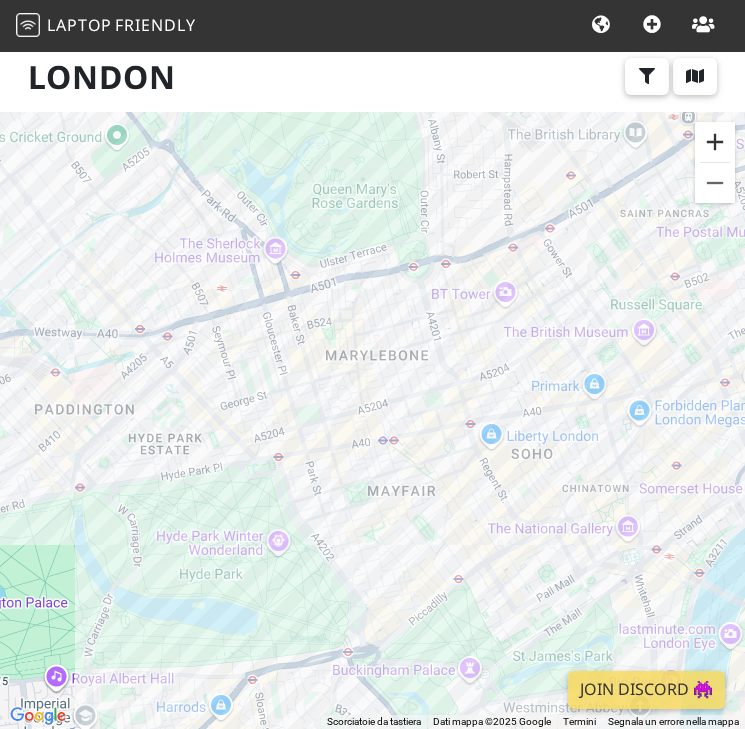 click at bounding box center (715, 142) 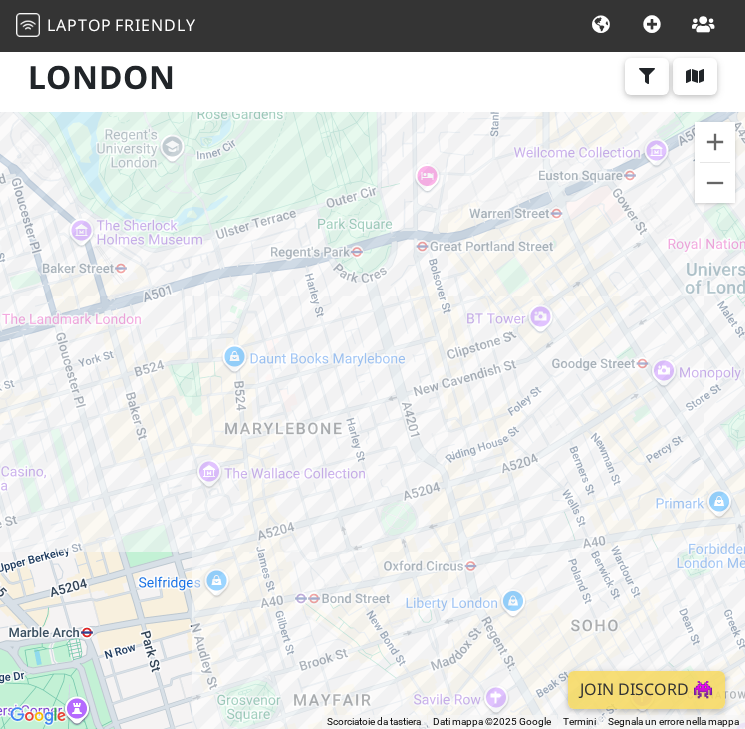 drag, startPoint x: 599, startPoint y: 321, endPoint x: 495, endPoint y: 465, distance: 177.62883 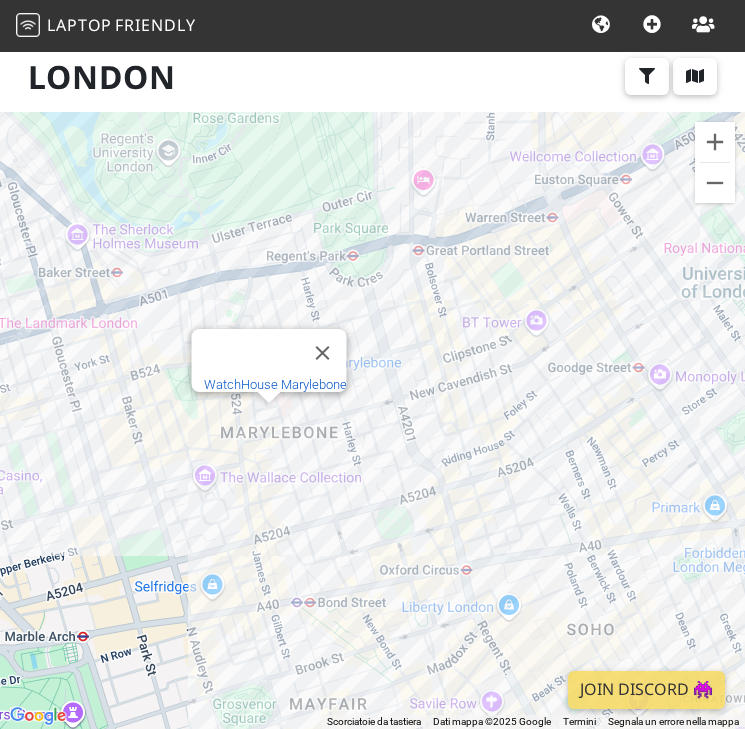 click on "WatchHouse Marylebone" at bounding box center [274, 384] 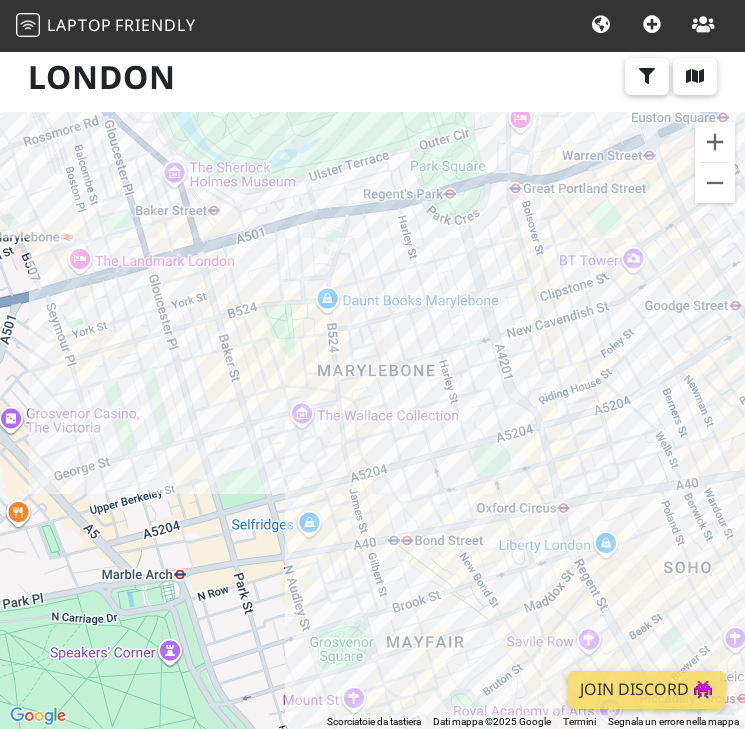 drag, startPoint x: 198, startPoint y: 546, endPoint x: 295, endPoint y: 481, distance: 116.76472 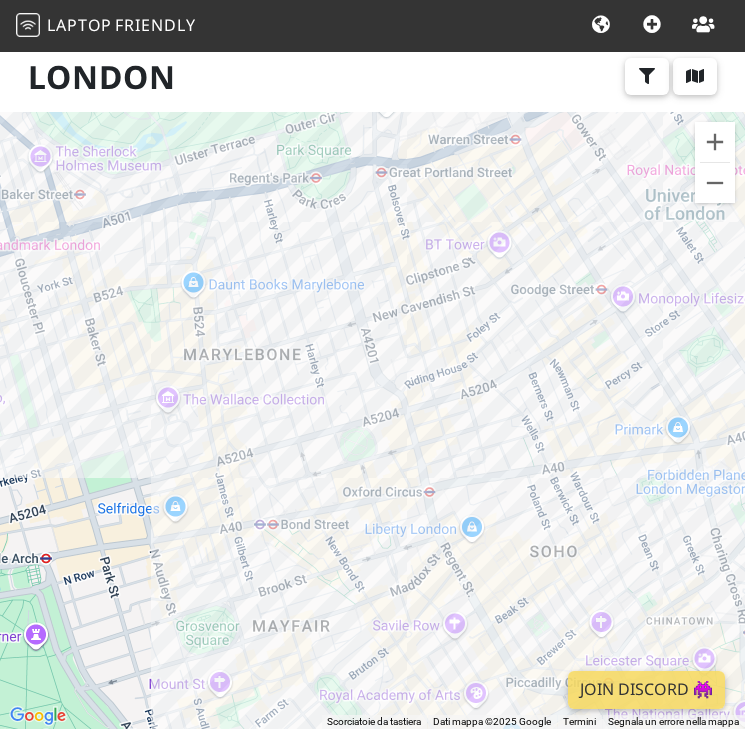 drag, startPoint x: 434, startPoint y: 479, endPoint x: 318, endPoint y: 463, distance: 117.09825 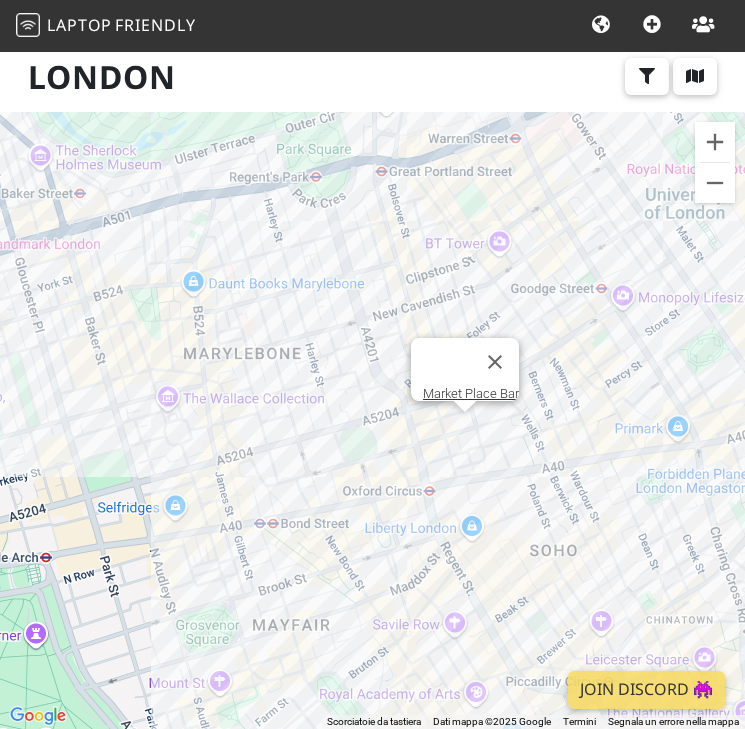click on "Per navigare, premi i tasti Freccia. Market Place Bar" at bounding box center (372, 420) 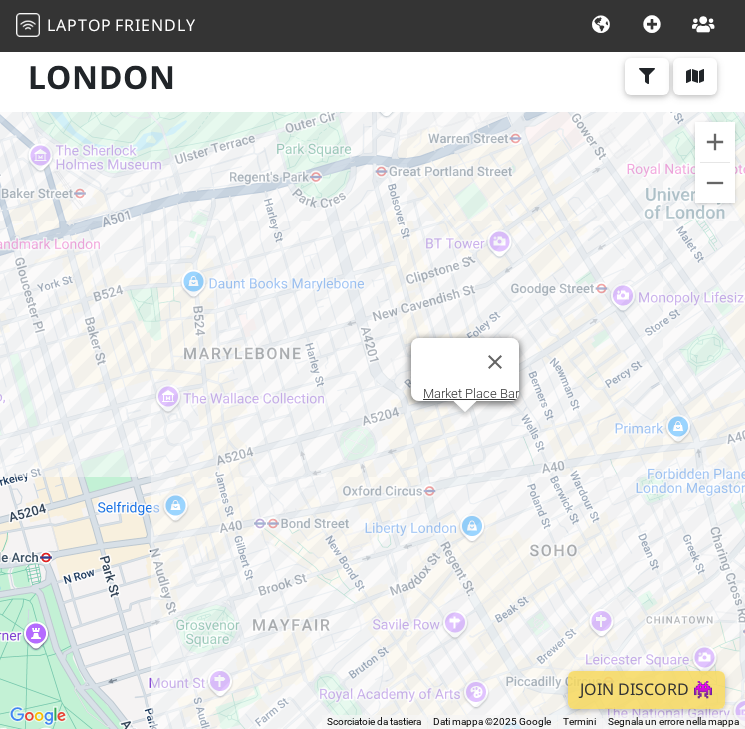 click on "Per navigare, premi i tasti Freccia. Market Place Bar Market Place Bar" at bounding box center (372, 420) 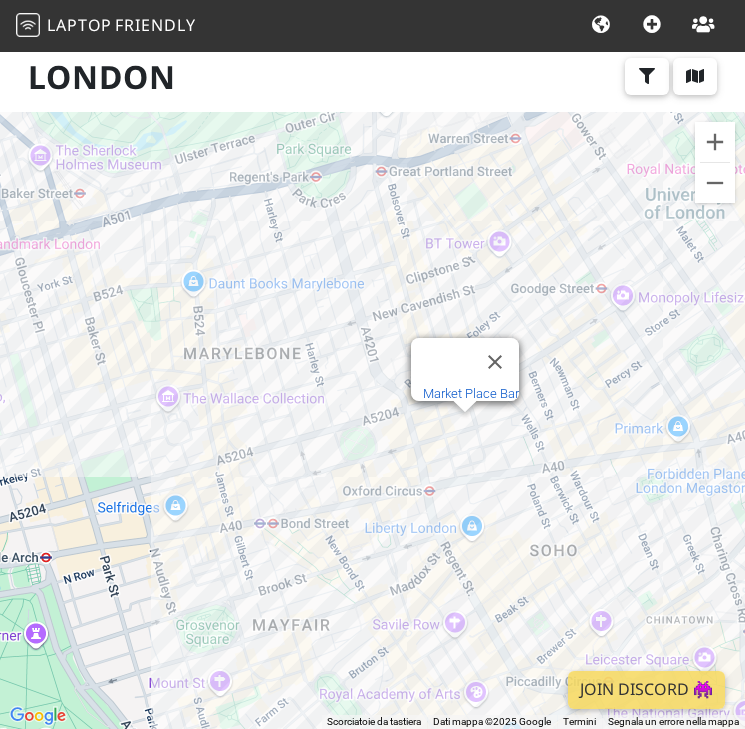 click on "Market Place Bar" at bounding box center (471, 393) 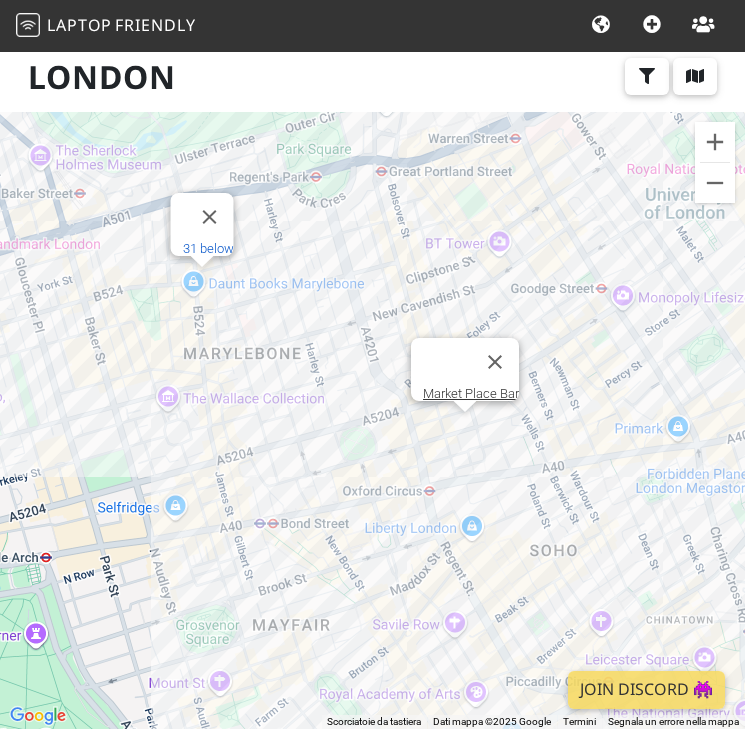 click on "31 below" at bounding box center [207, 248] 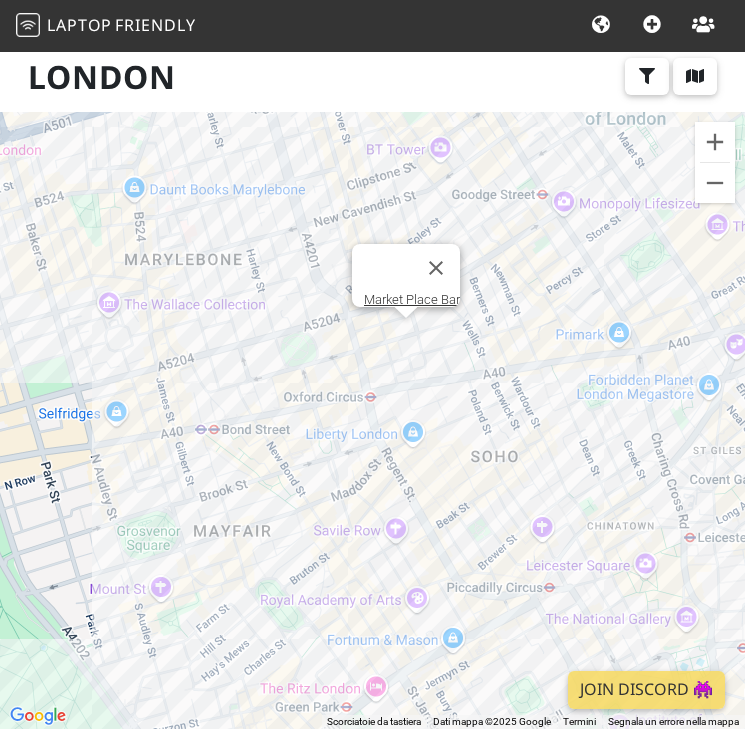 drag, startPoint x: 217, startPoint y: 579, endPoint x: 152, endPoint y: 482, distance: 116.76472 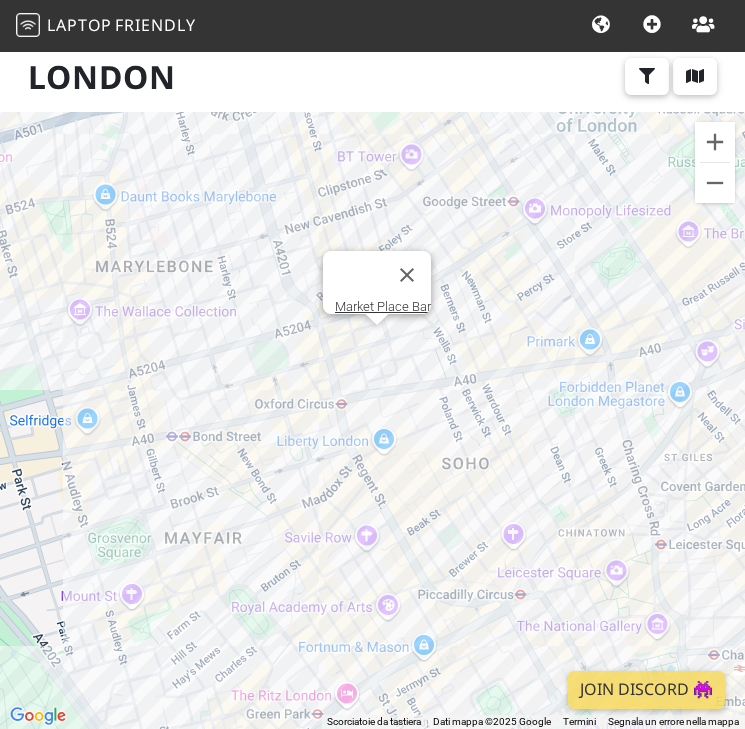 drag, startPoint x: 237, startPoint y: 478, endPoint x: 156, endPoint y: 500, distance: 83.9345 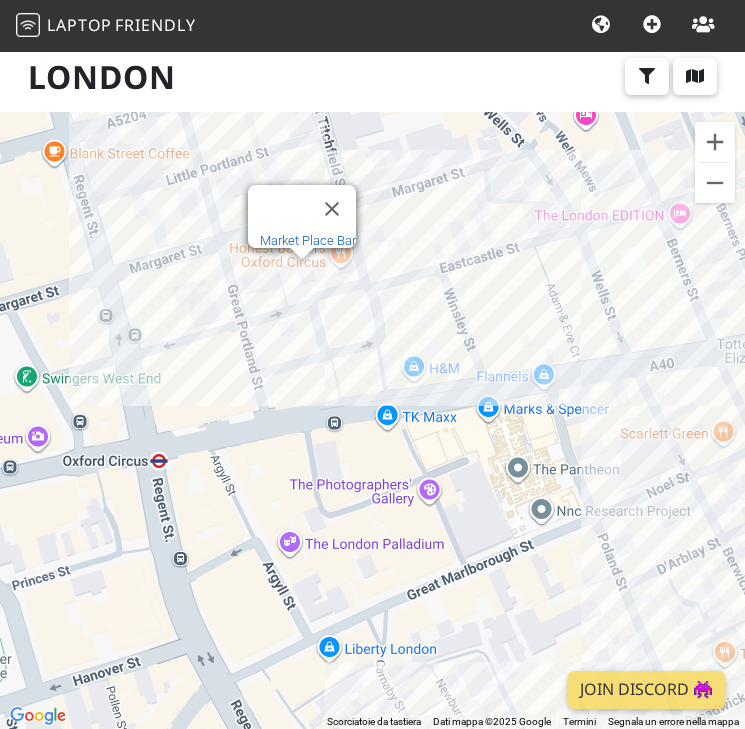 click on "Market Place Bar" at bounding box center (308, 240) 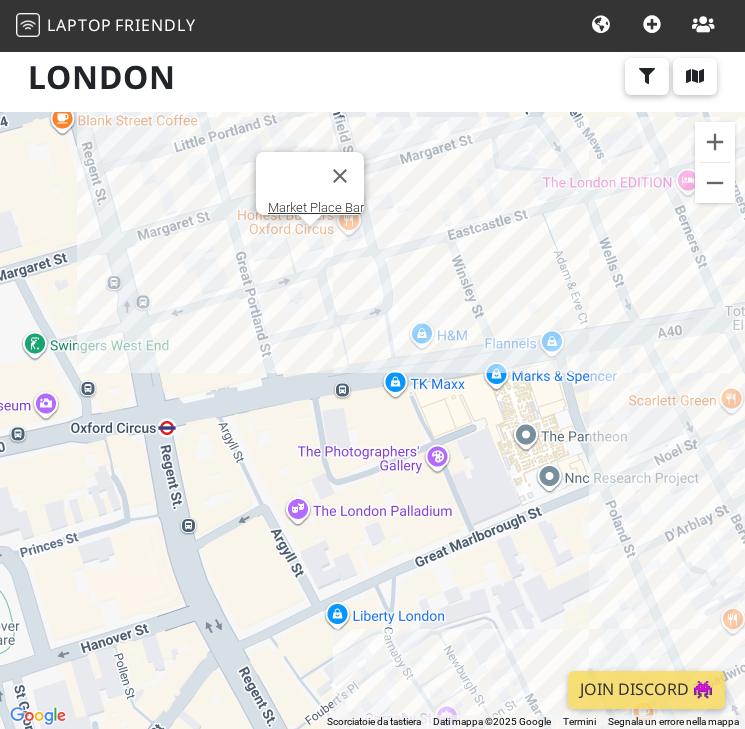 drag, startPoint x: 589, startPoint y: 457, endPoint x: 595, endPoint y: 423, distance: 34.525352 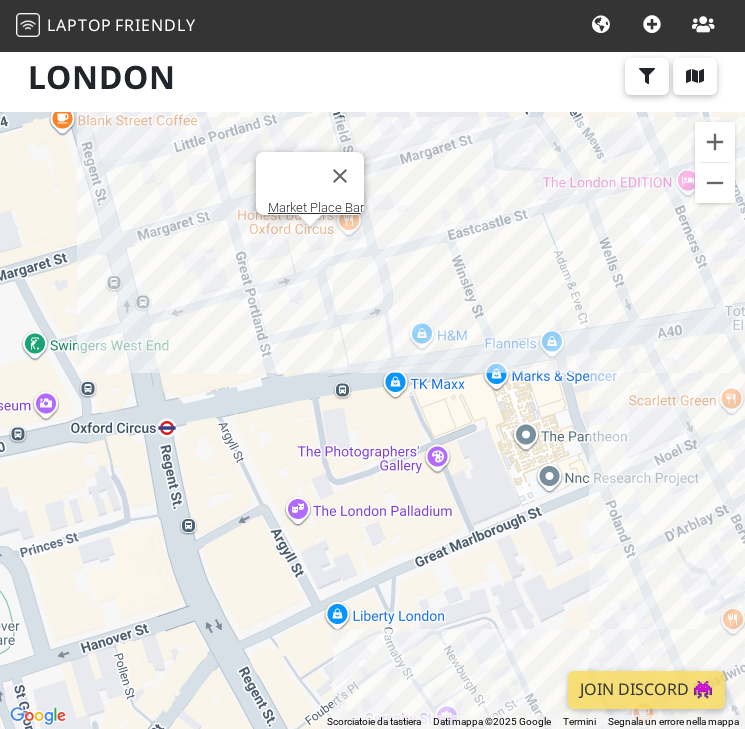 click on "Per navigare, premi i tasti Freccia. Market Place Bar" at bounding box center [372, 420] 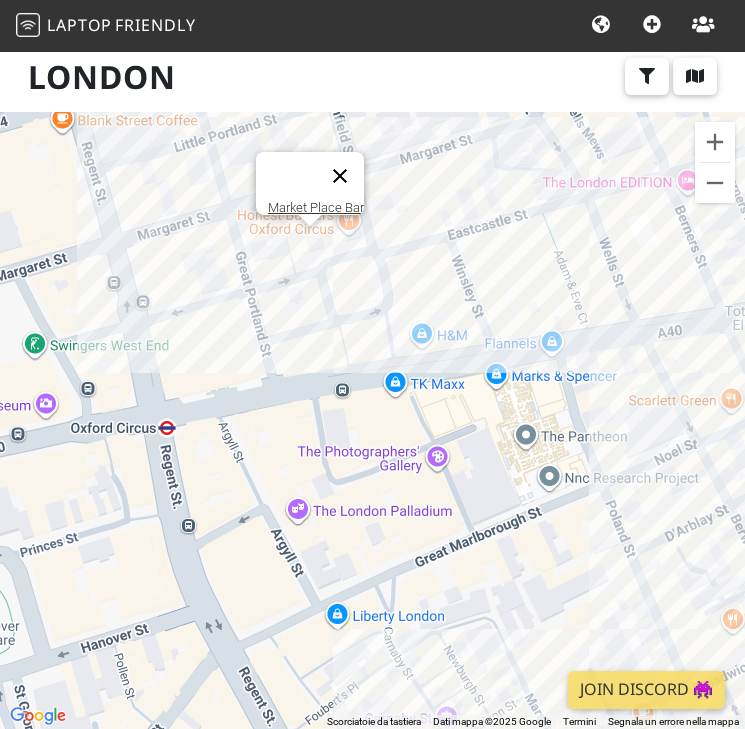 click at bounding box center [340, 176] 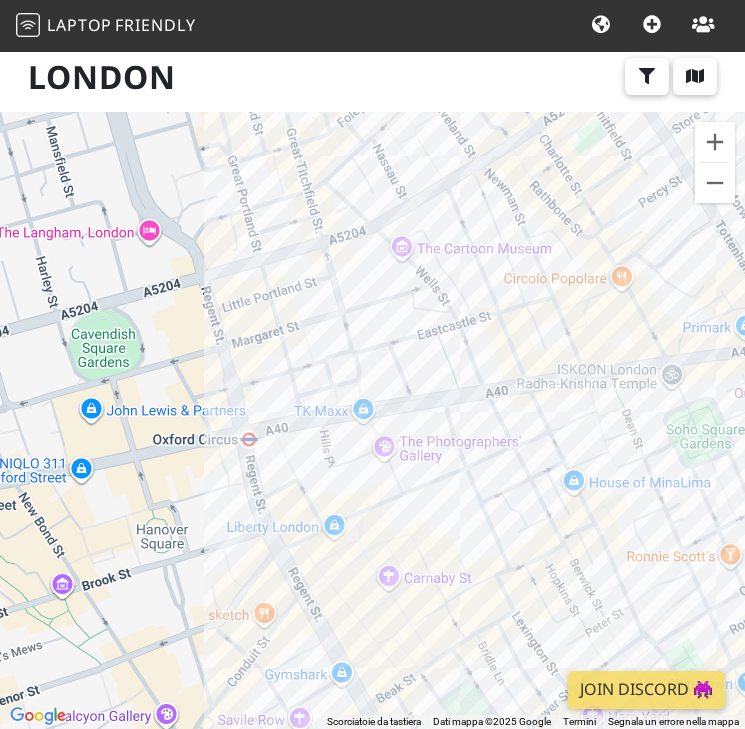 drag, startPoint x: 232, startPoint y: 431, endPoint x: 295, endPoint y: 430, distance: 63.007935 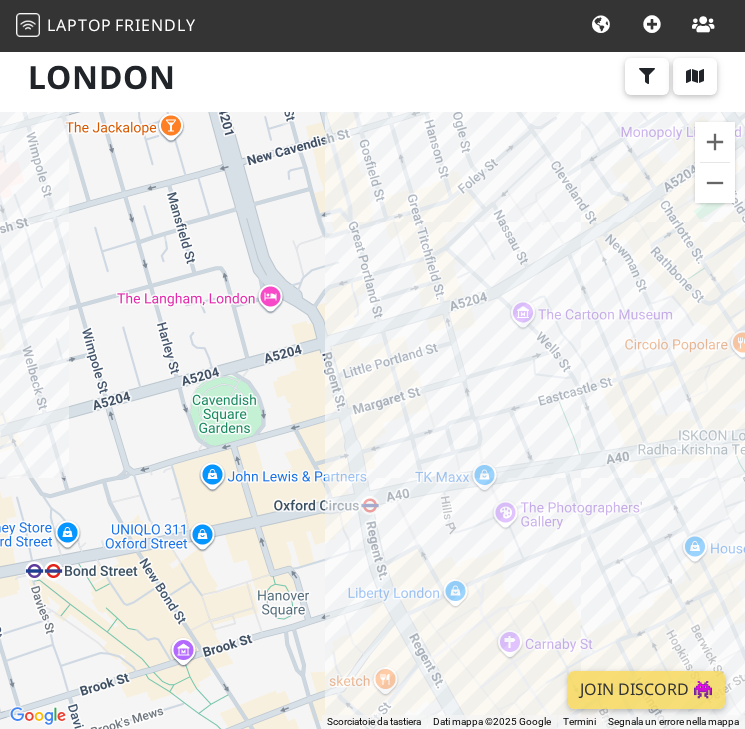drag, startPoint x: 303, startPoint y: 397, endPoint x: 432, endPoint y: 468, distance: 147.2481 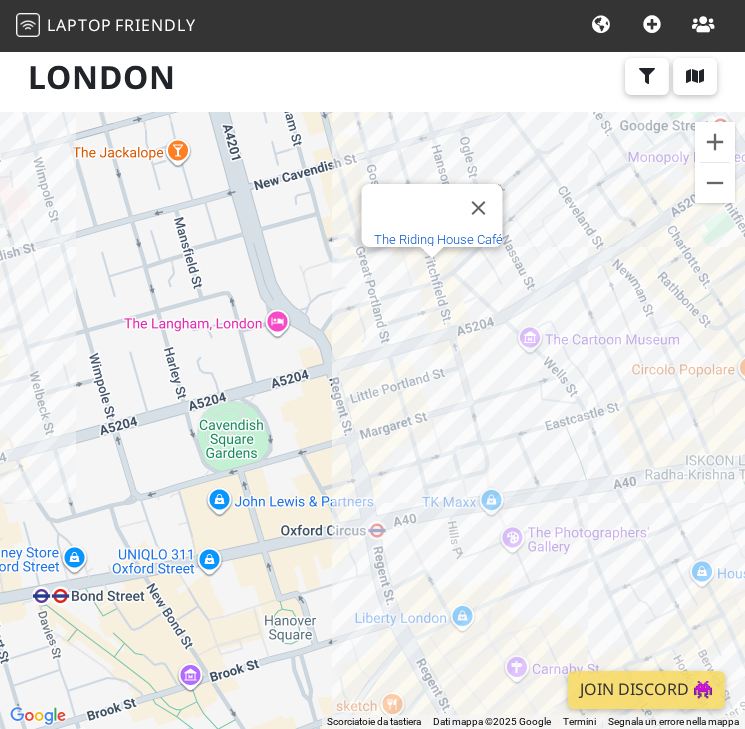 click on "The Riding House Café" at bounding box center (437, 239) 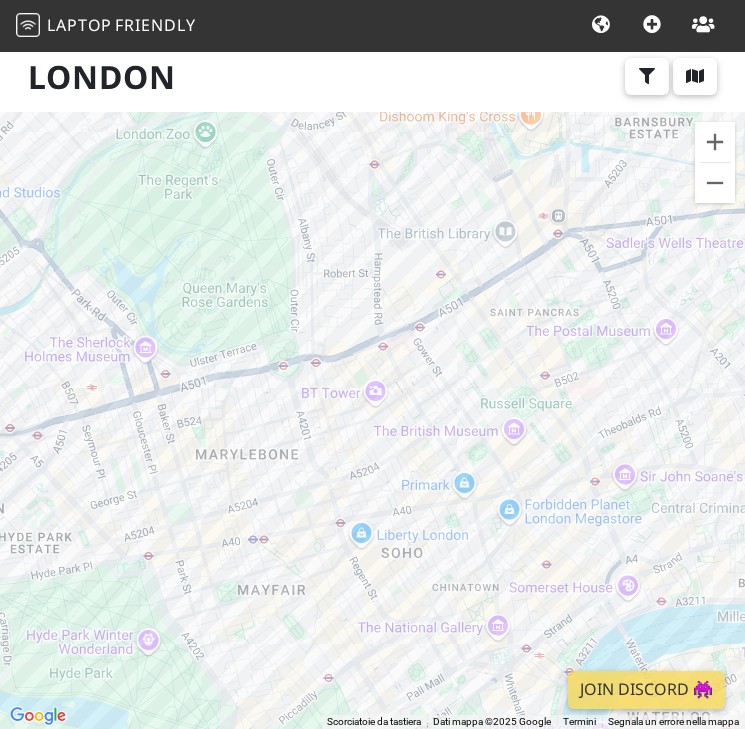 drag, startPoint x: 185, startPoint y: 505, endPoint x: 347, endPoint y: 505, distance: 162 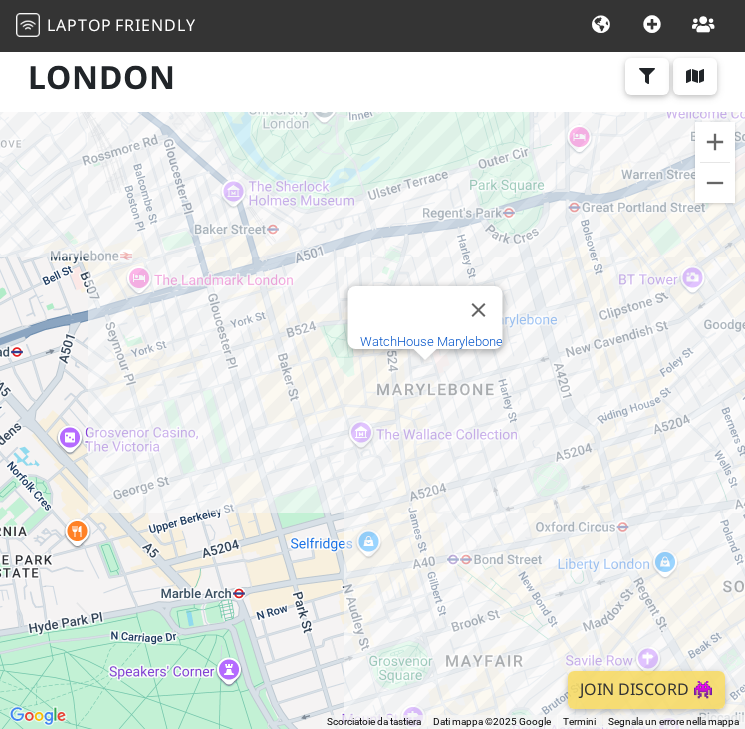 click on "WatchHouse Marylebone" at bounding box center (430, 341) 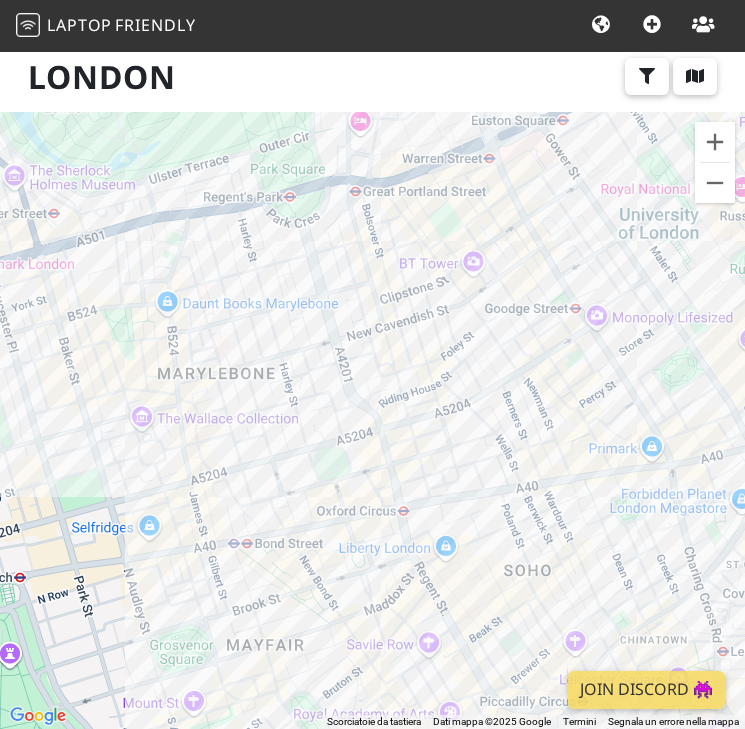 drag, startPoint x: 475, startPoint y: 484, endPoint x: 257, endPoint y: 469, distance: 218.51544 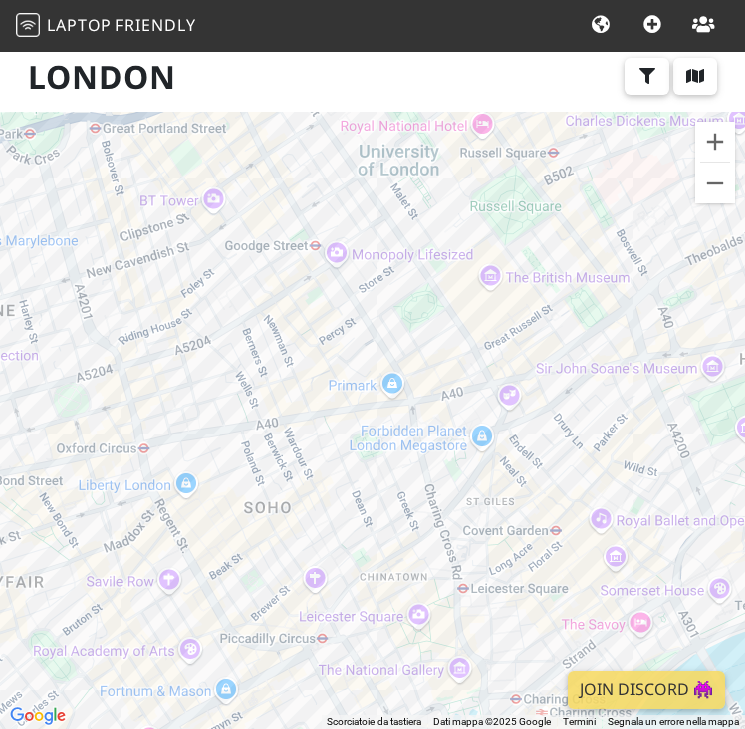 drag, startPoint x: 396, startPoint y: 611, endPoint x: 132, endPoint y: 480, distance: 294.71512 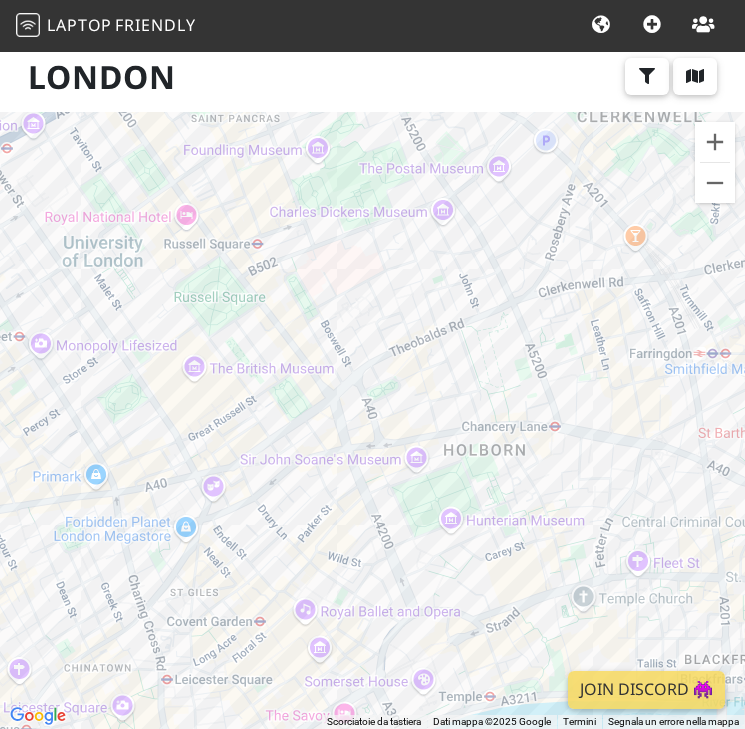 drag, startPoint x: 477, startPoint y: 432, endPoint x: 161, endPoint y: 529, distance: 330.55258 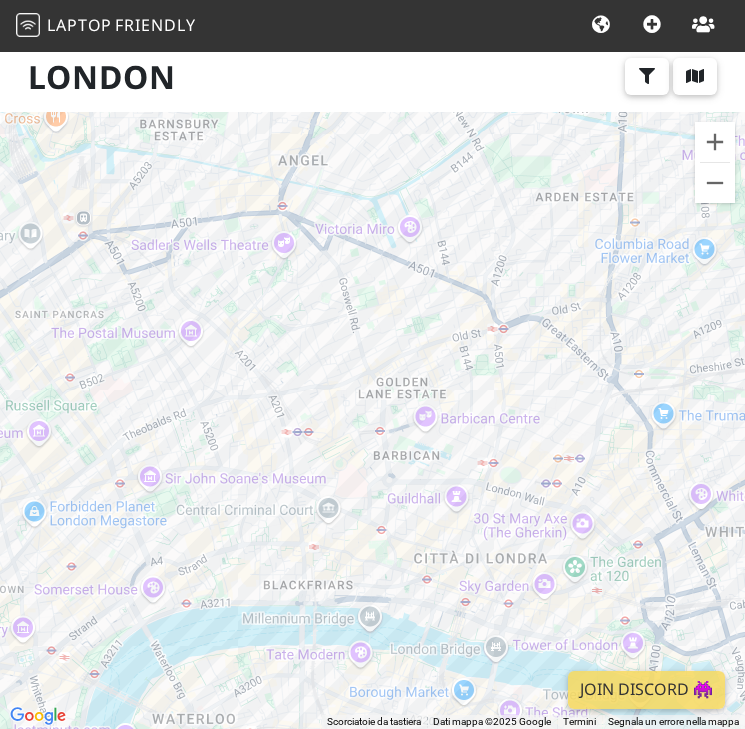 drag, startPoint x: 433, startPoint y: 363, endPoint x: 297, endPoint y: 350, distance: 136.6199 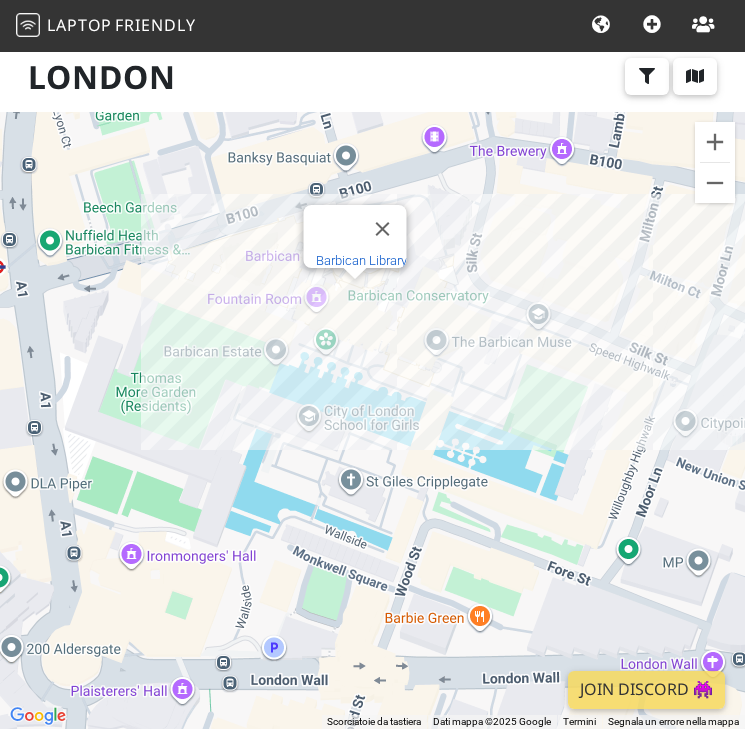 click on "Barbican Library" at bounding box center (360, 260) 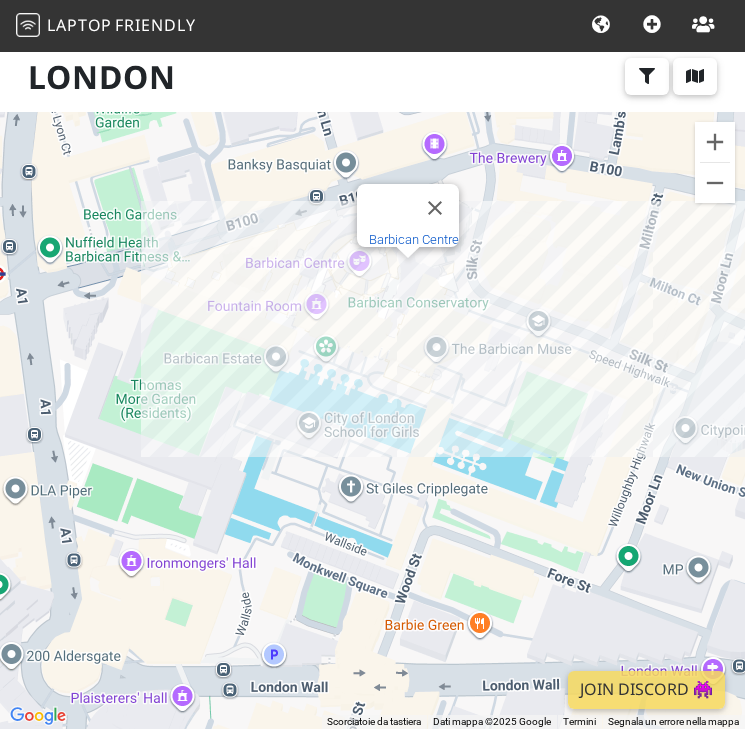 click on "Barbican Centre" at bounding box center (414, 239) 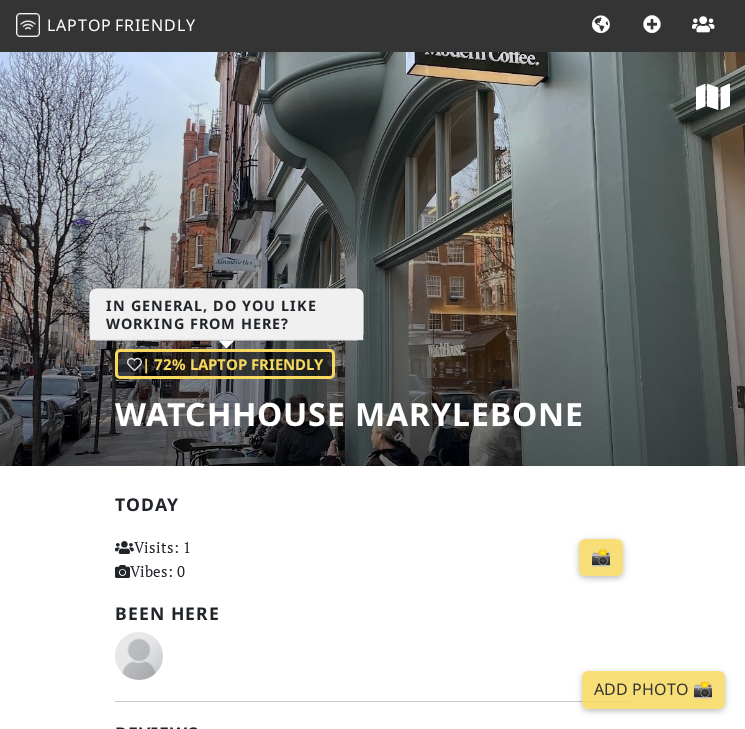 scroll, scrollTop: 0, scrollLeft: 0, axis: both 